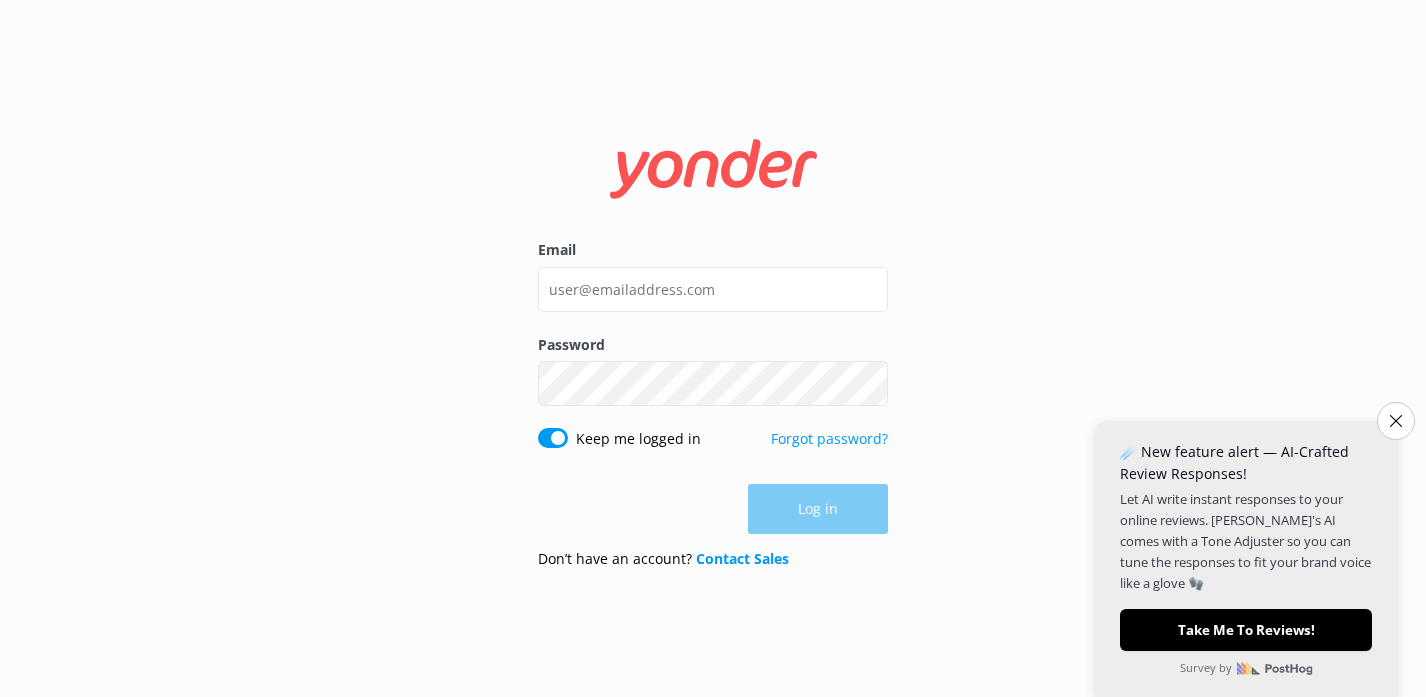 scroll, scrollTop: 0, scrollLeft: 0, axis: both 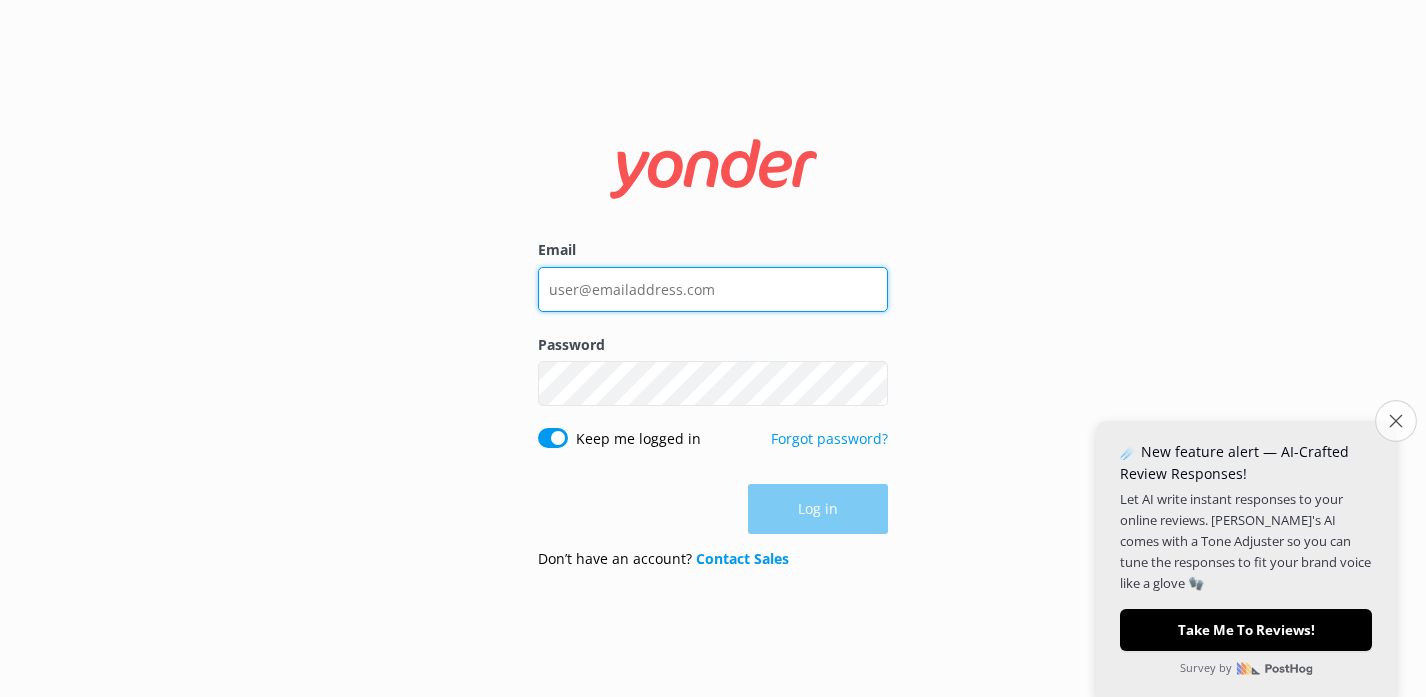 type on "[EMAIL_ADDRESS][DOMAIN_NAME]" 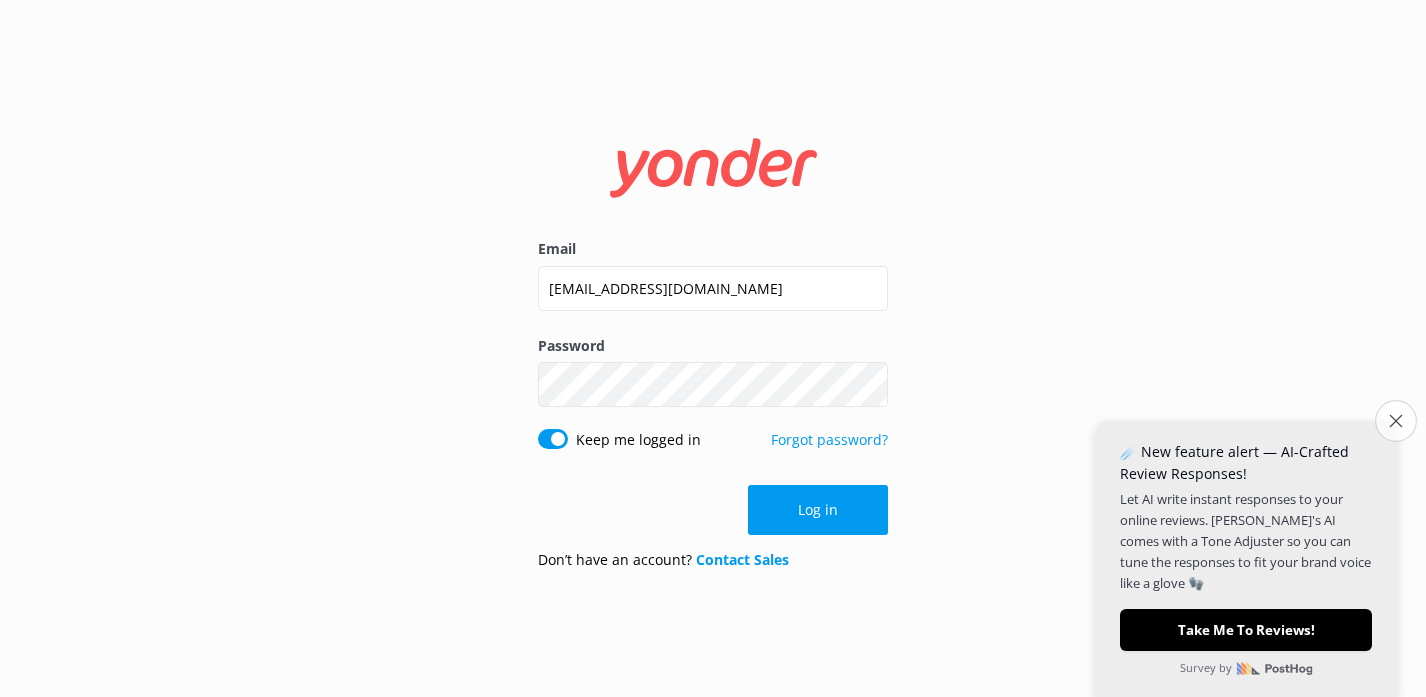 click on "Close survey" at bounding box center (1396, 421) 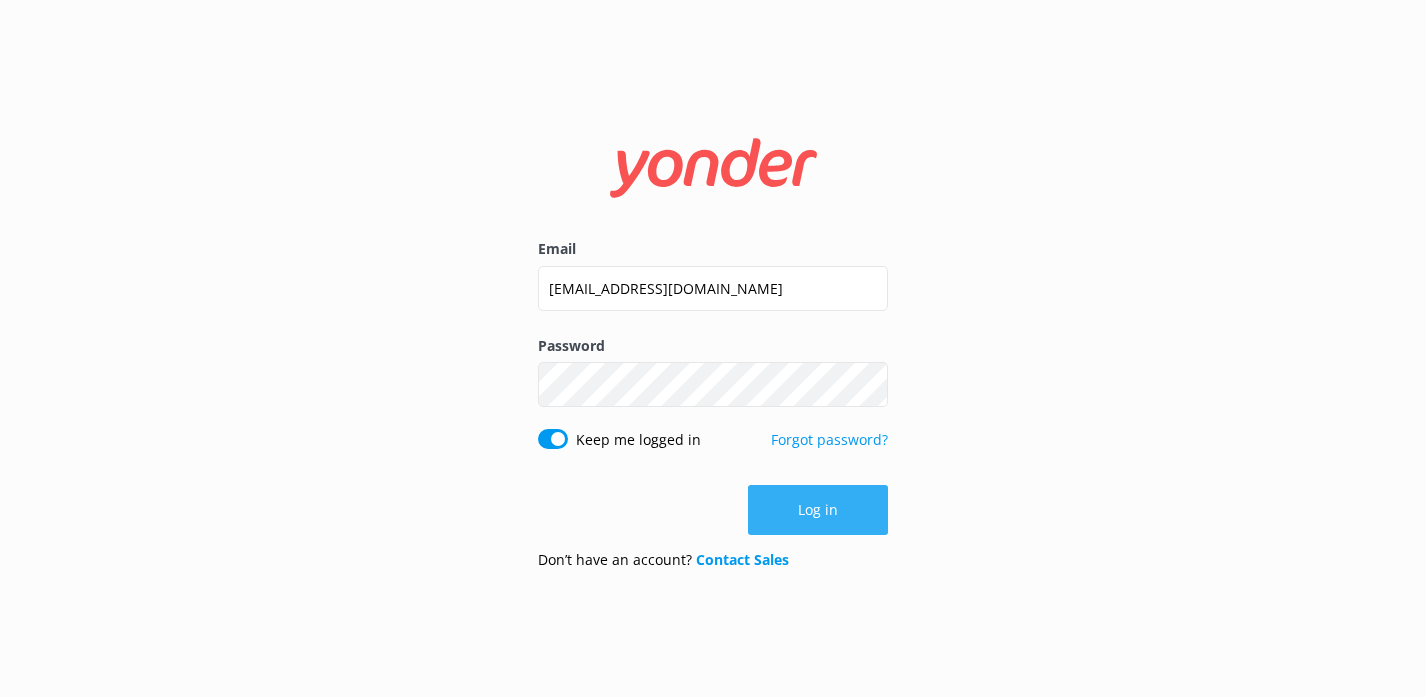click on "Log in" at bounding box center [818, 510] 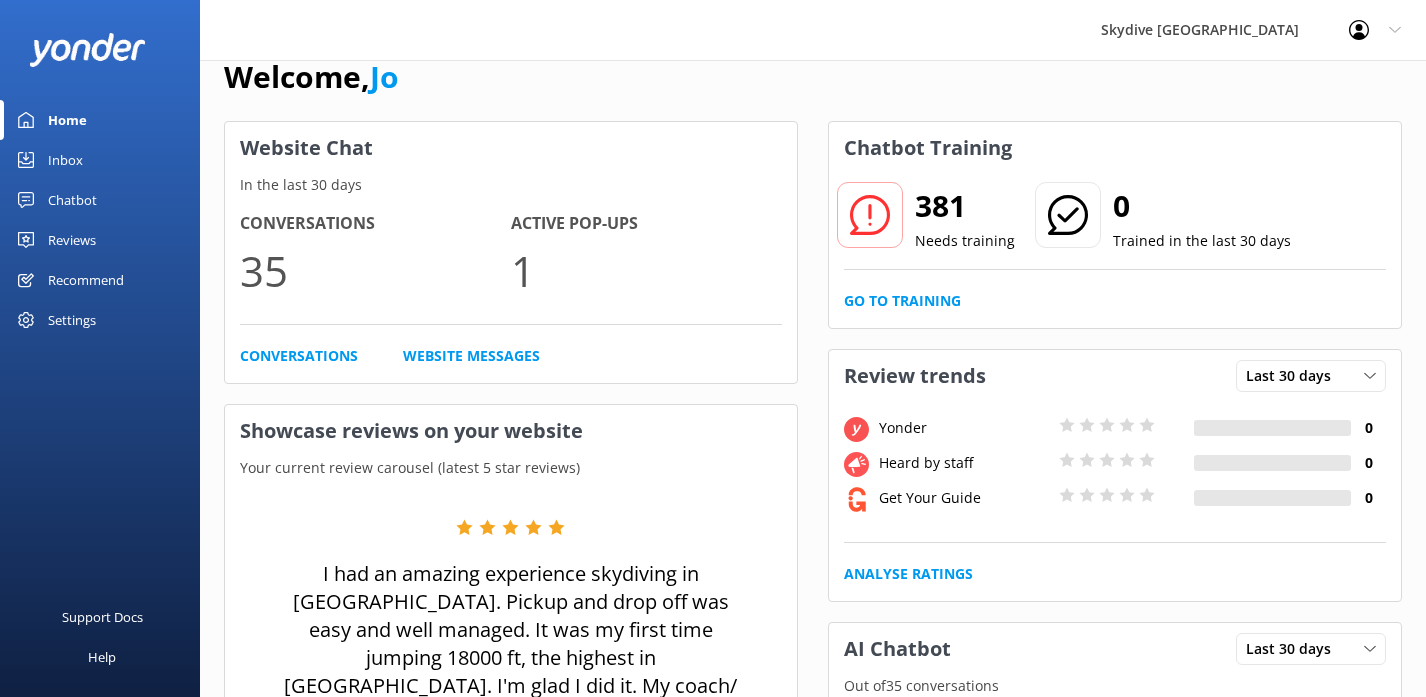 scroll, scrollTop: 0, scrollLeft: 0, axis: both 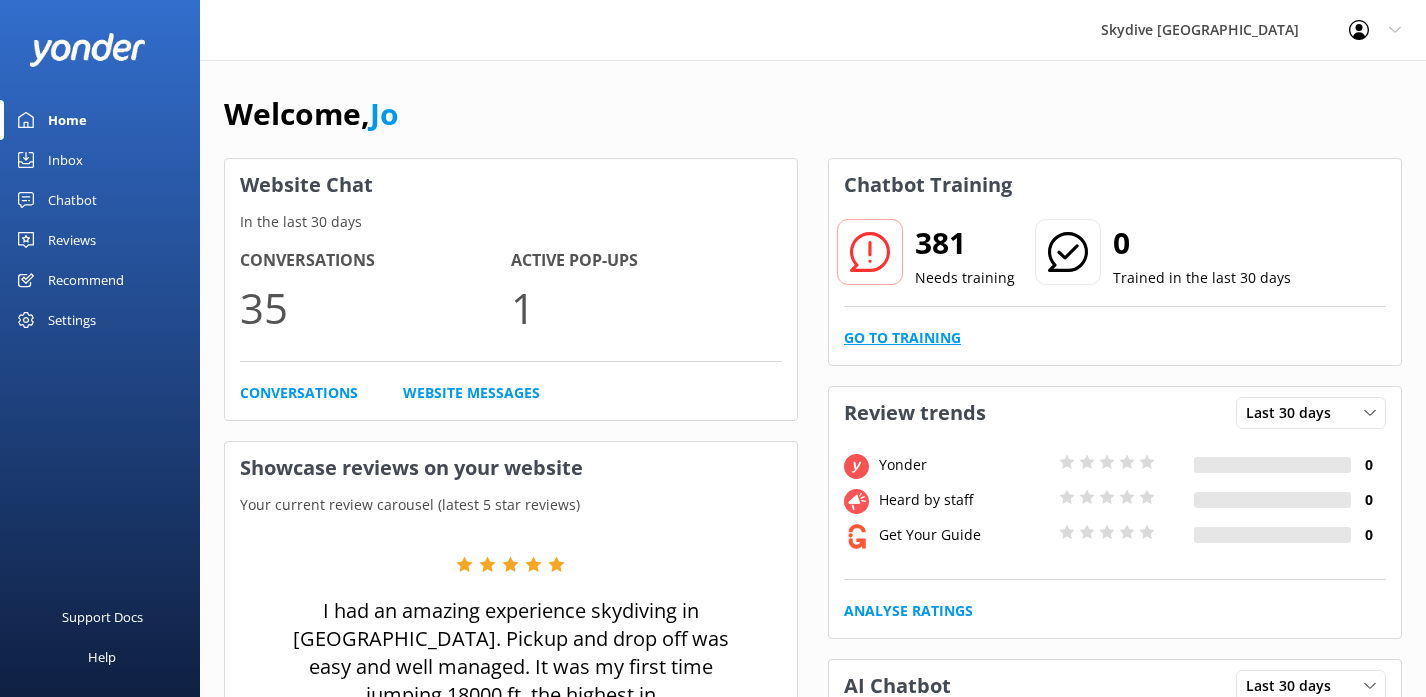 click on "Go to Training" at bounding box center (902, 338) 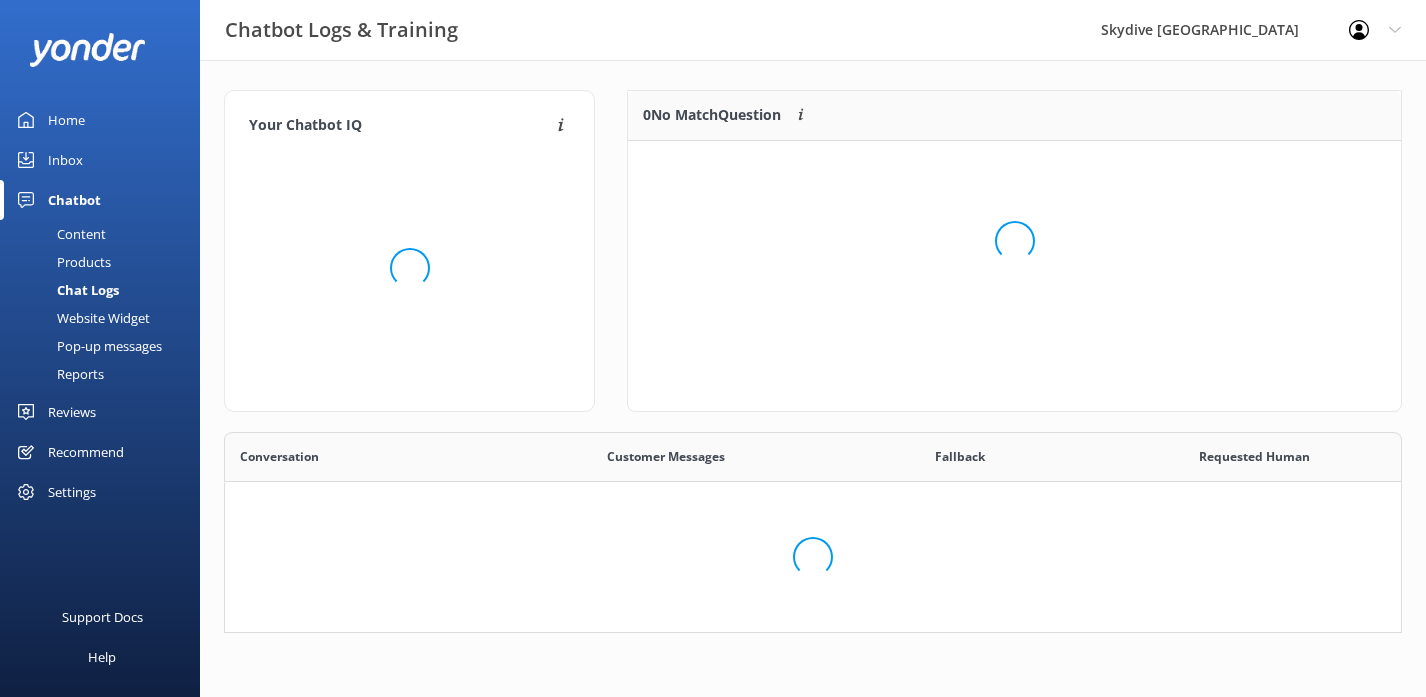 scroll, scrollTop: 1, scrollLeft: 1, axis: both 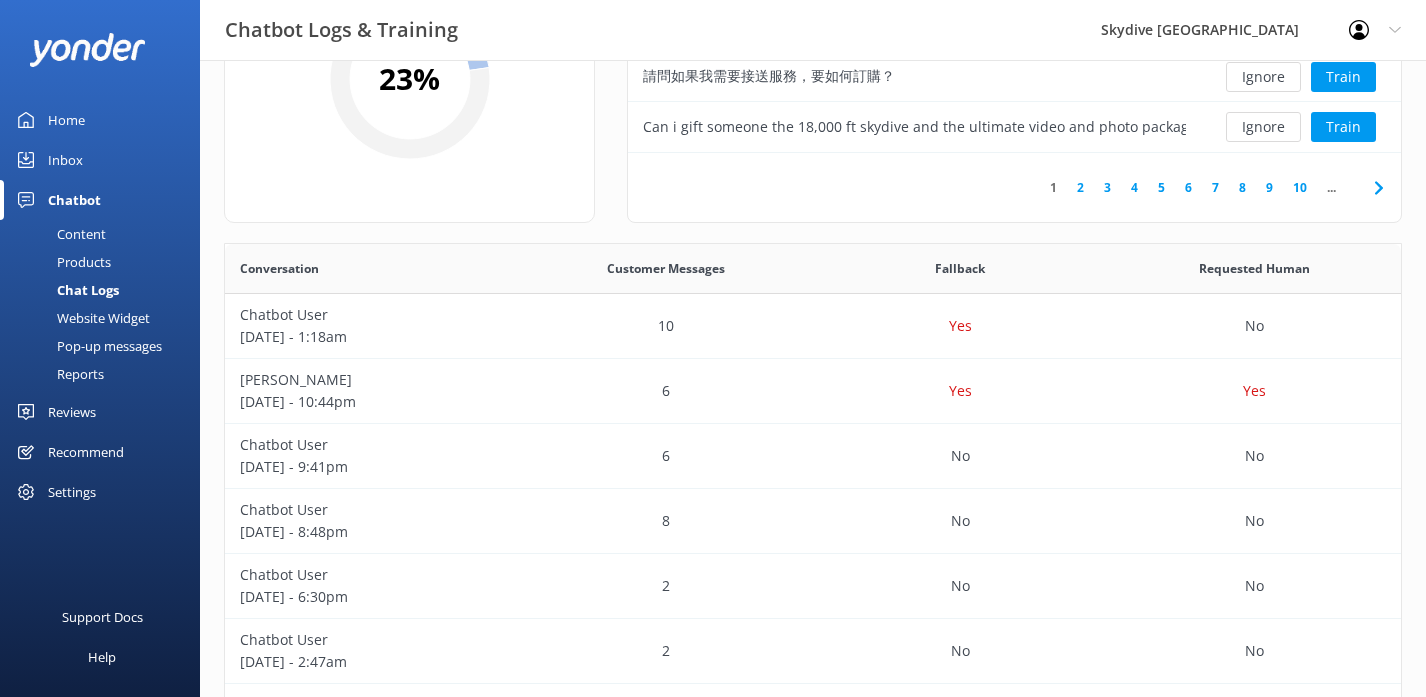 click on "Home" at bounding box center (100, 120) 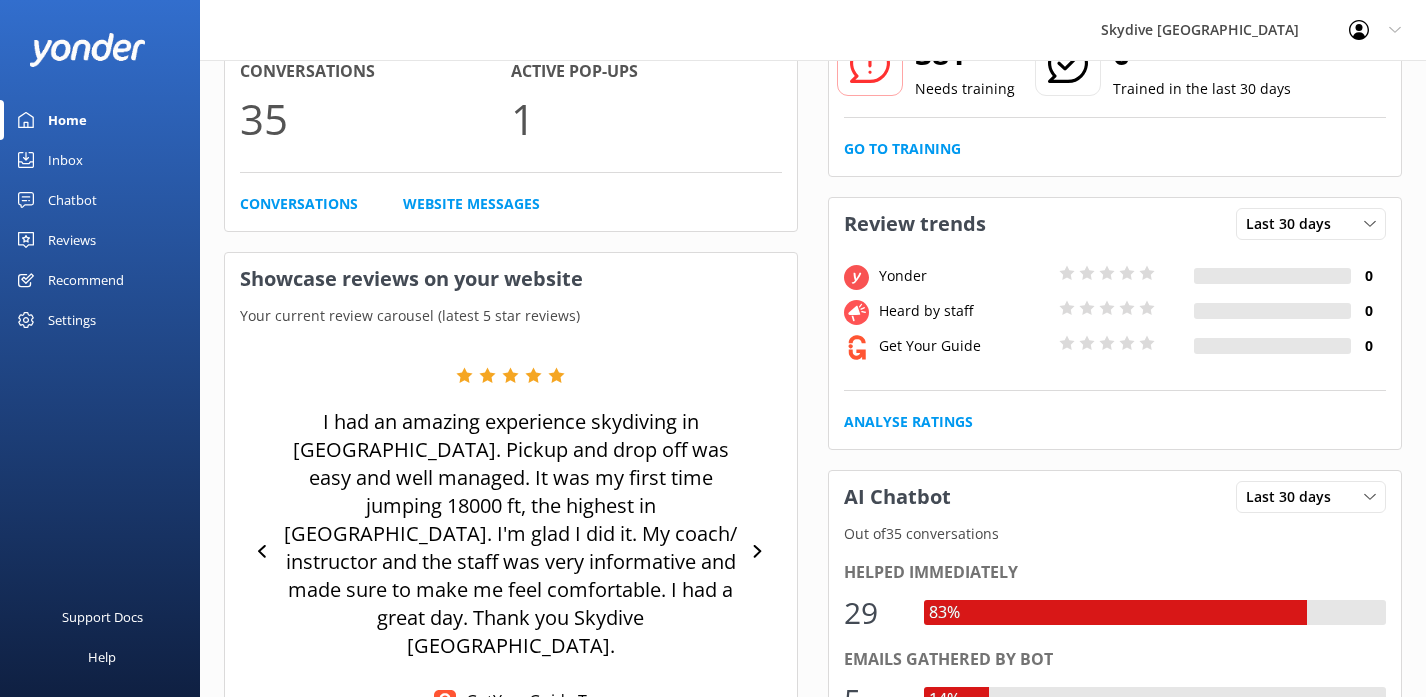 click on "Inbox" at bounding box center [100, 160] 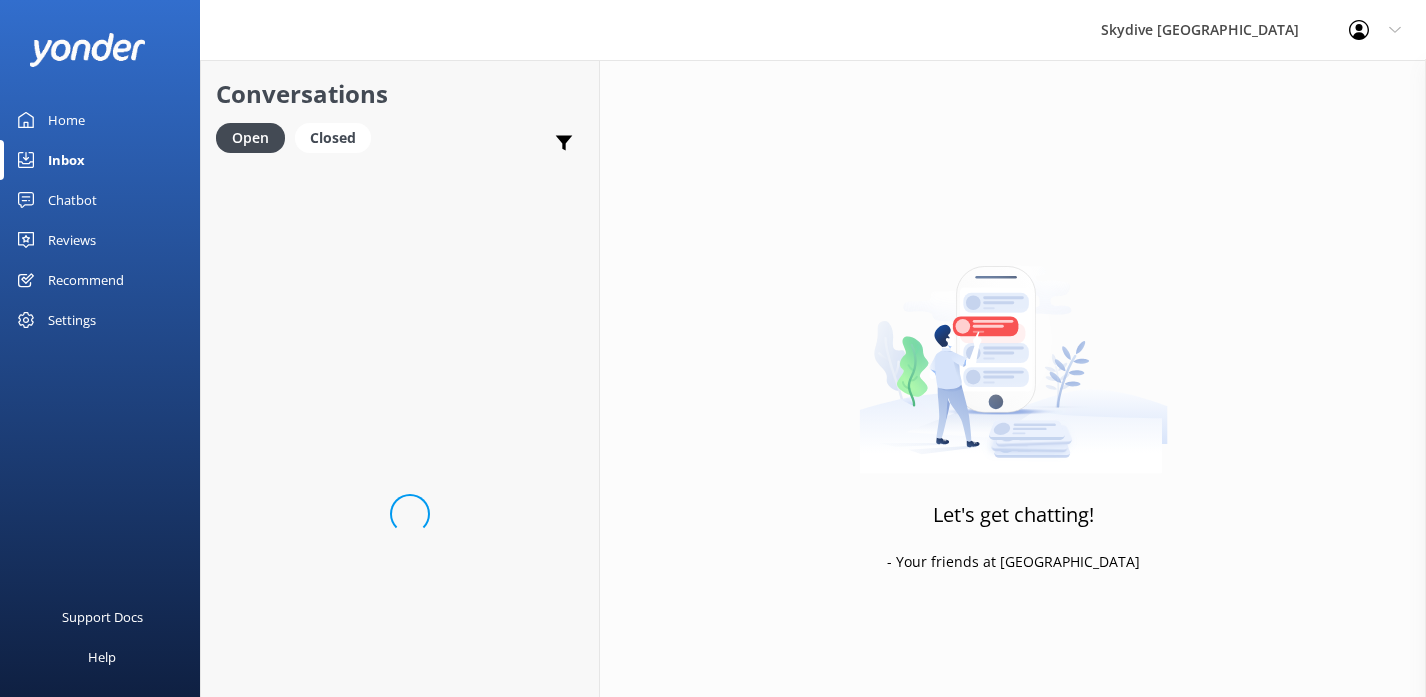 scroll, scrollTop: 0, scrollLeft: 0, axis: both 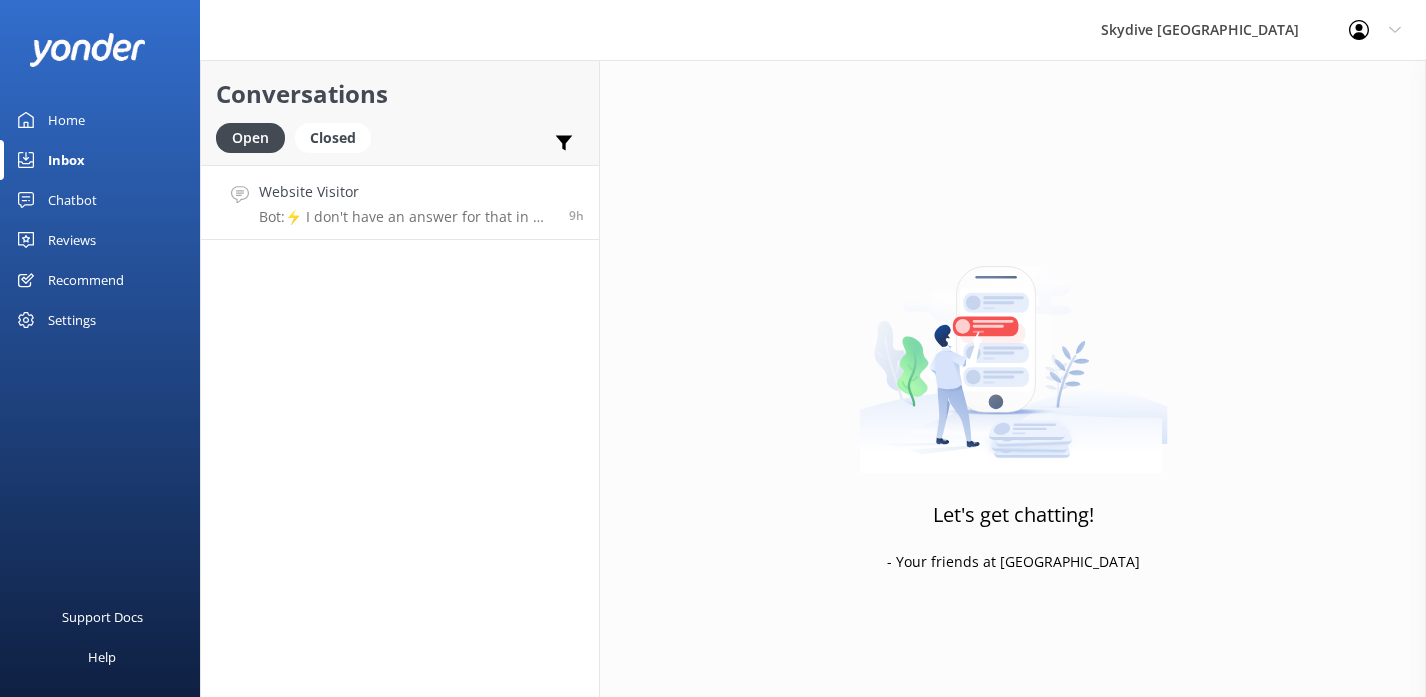 click on "Bot:  ⚡ I don't have an answer for that in my knowledge base. Please try and rephrase your question, I work best when full phrases are used." at bounding box center (406, 217) 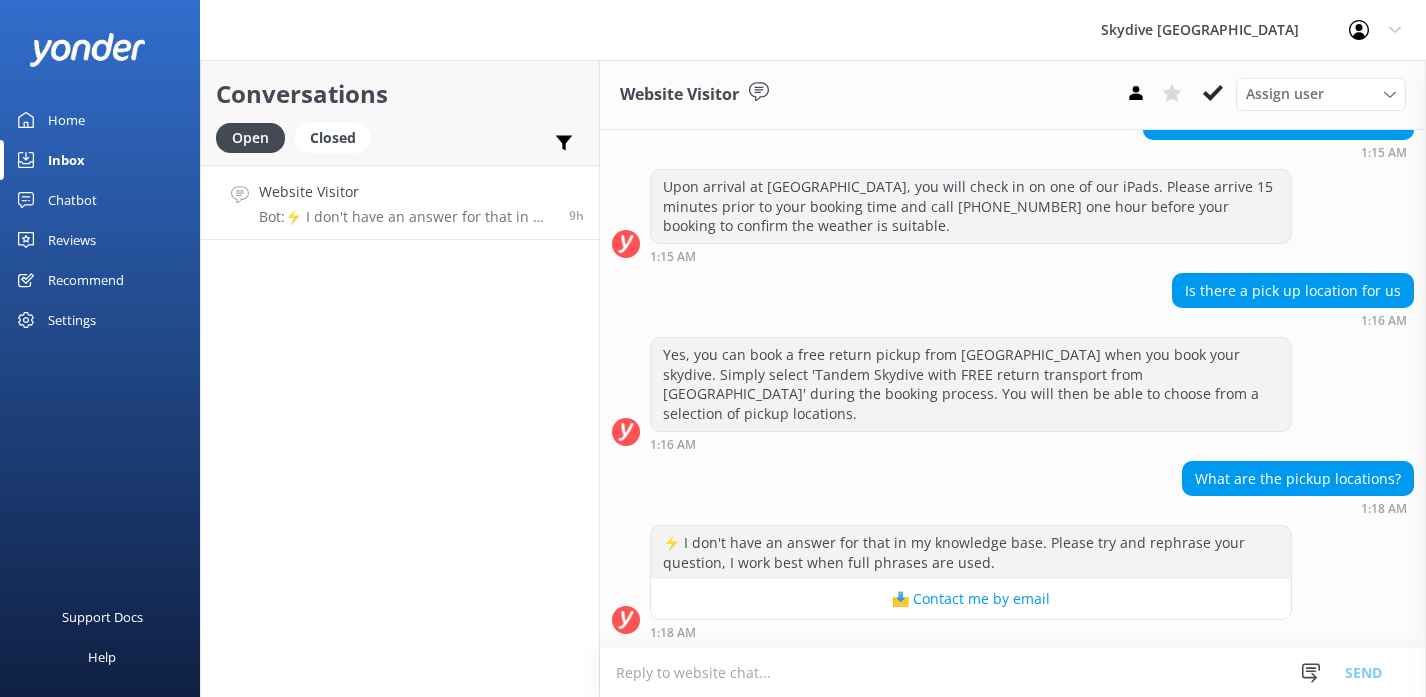 scroll, scrollTop: 544, scrollLeft: 0, axis: vertical 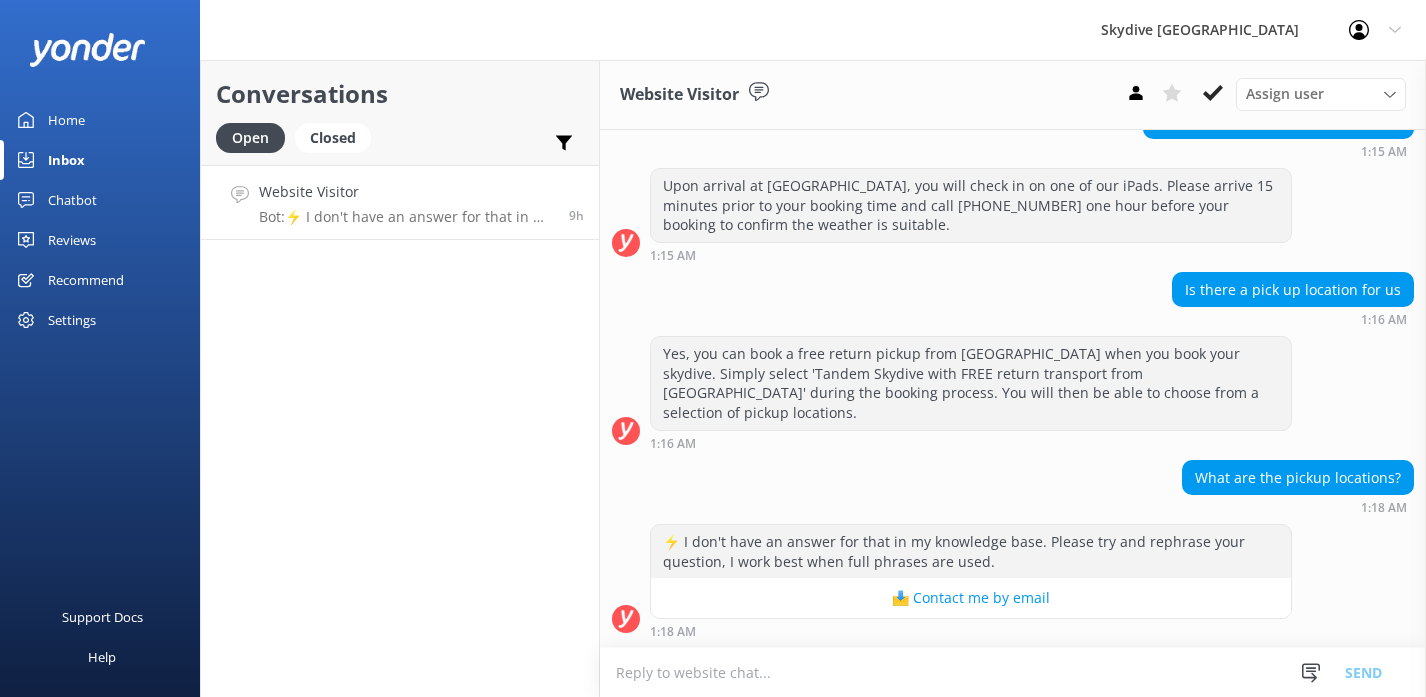click on "Home" at bounding box center (100, 120) 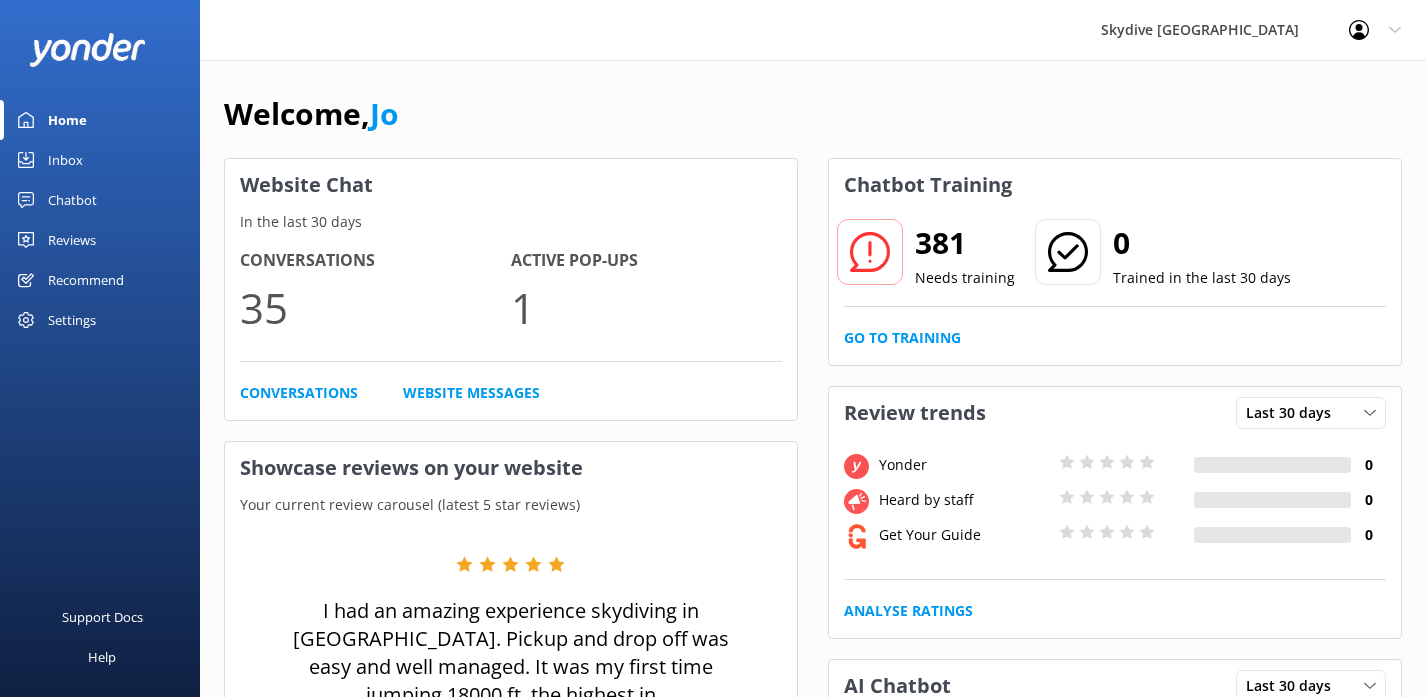 click on "Reviews" at bounding box center [100, 240] 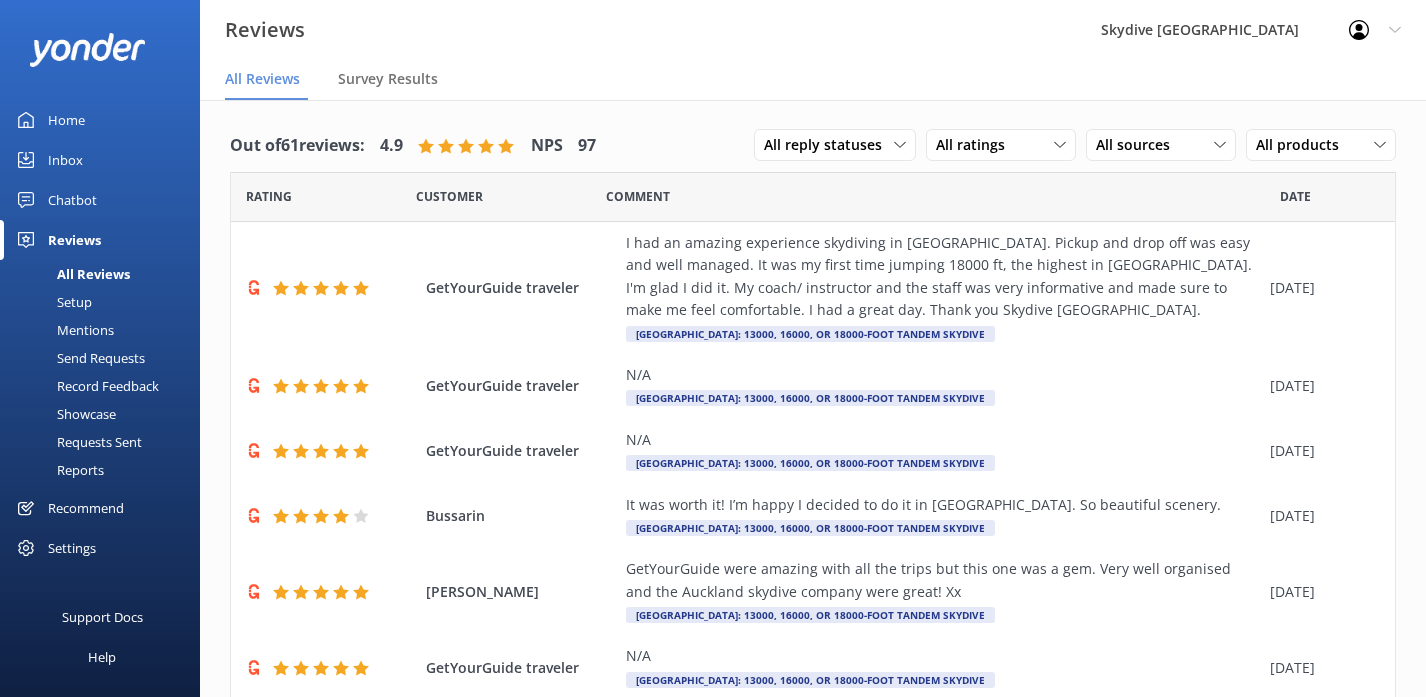 click on "Chatbot" at bounding box center (100, 200) 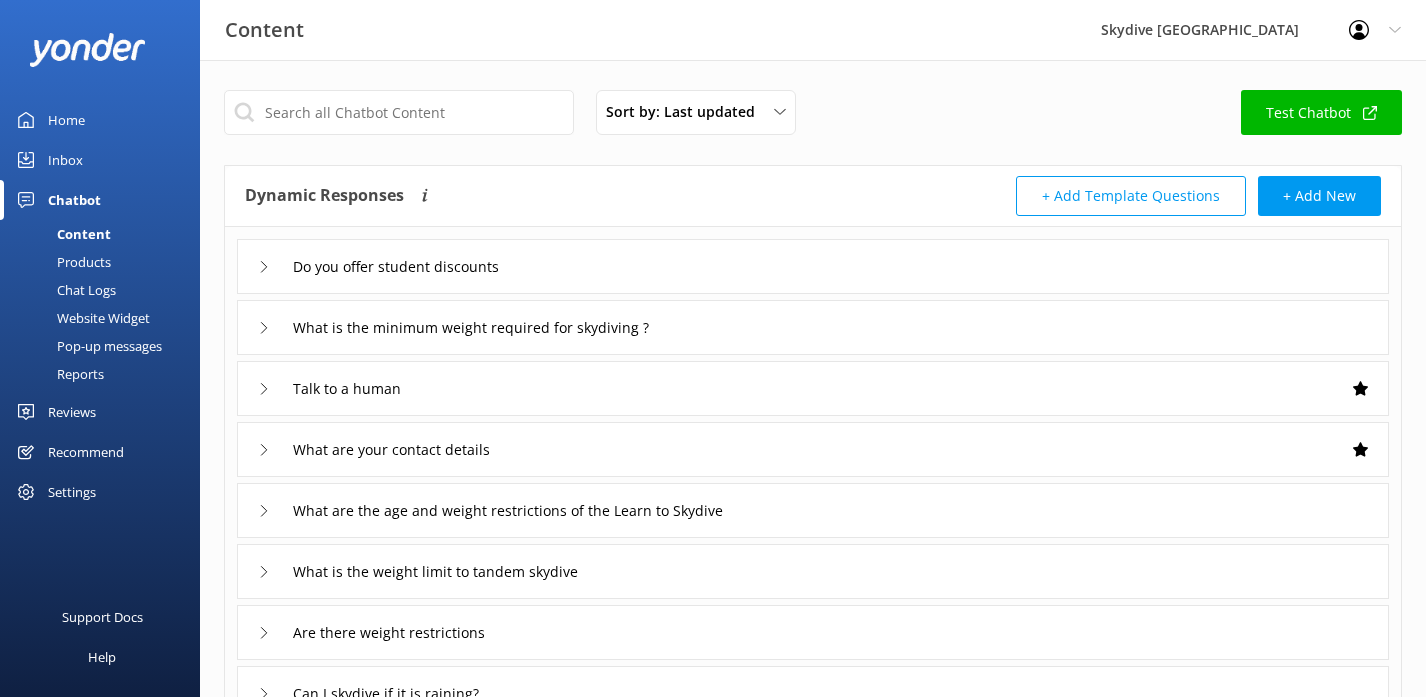 click on "Do you offer student discounts" at bounding box center [813, 266] 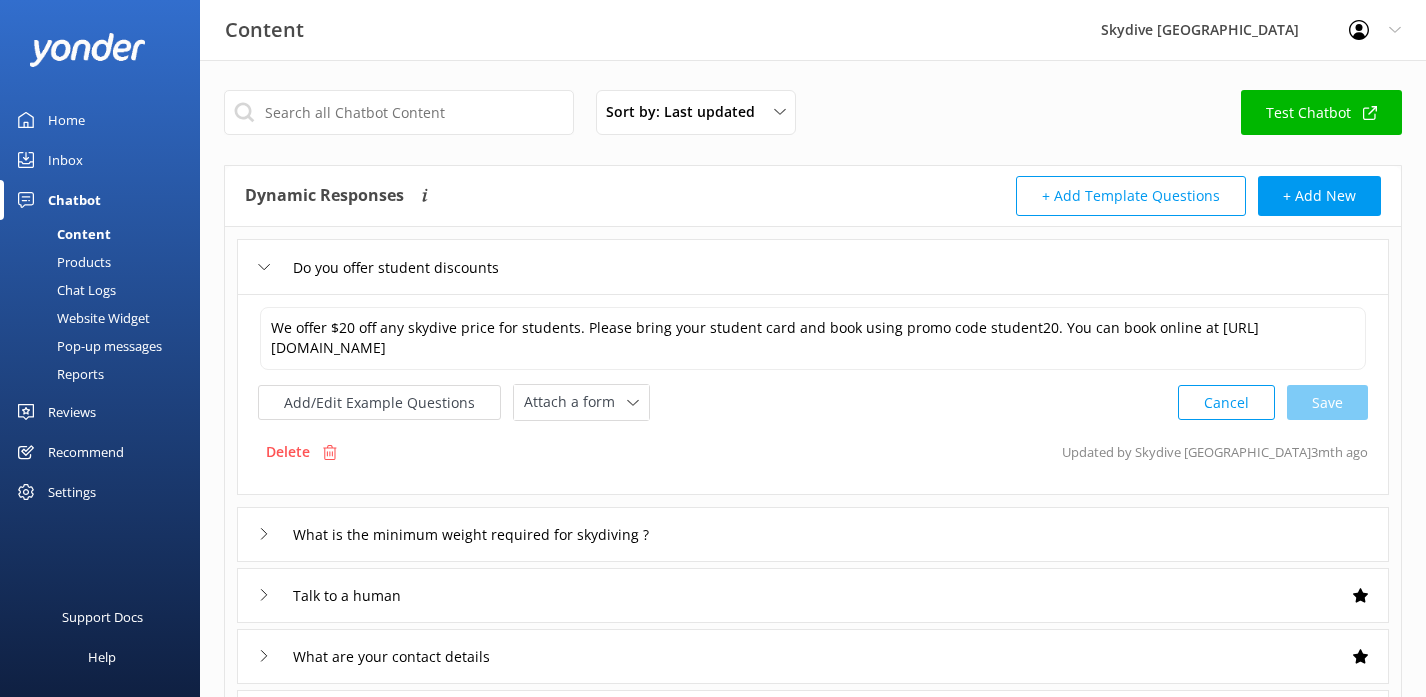 click 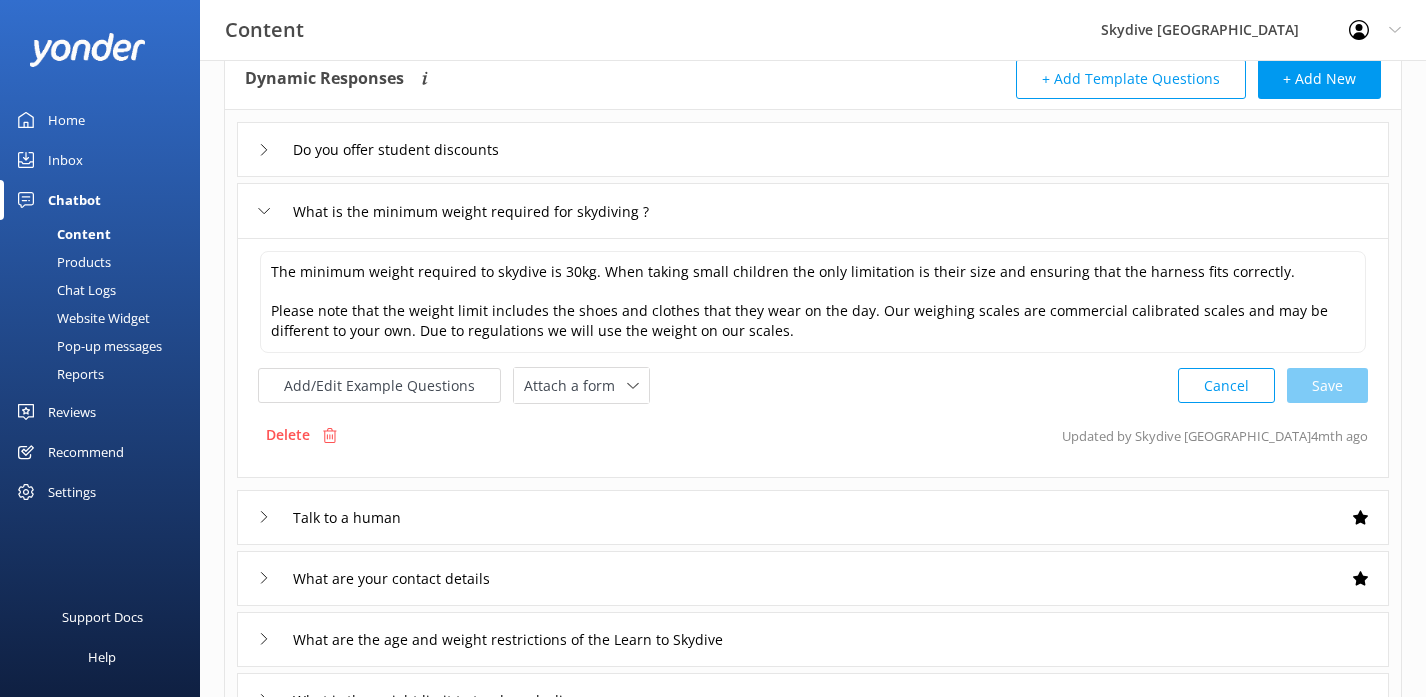 scroll, scrollTop: 135, scrollLeft: 0, axis: vertical 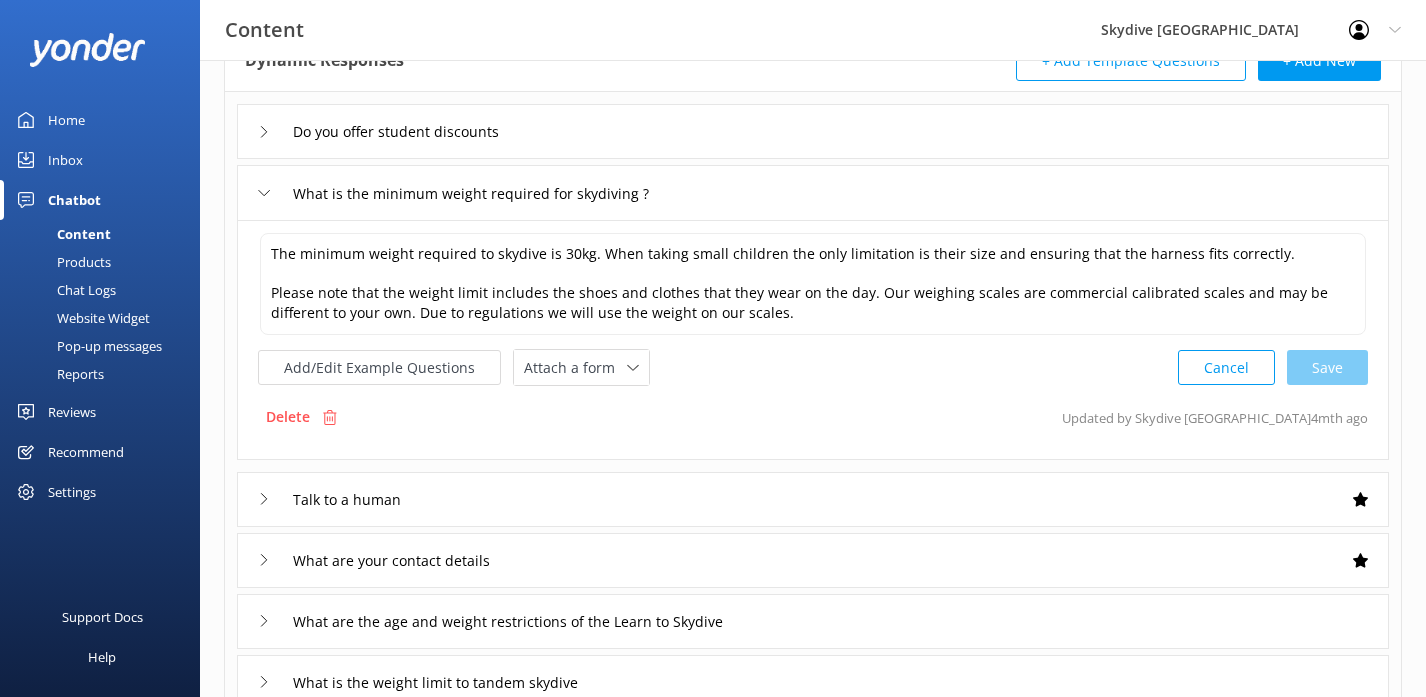 click 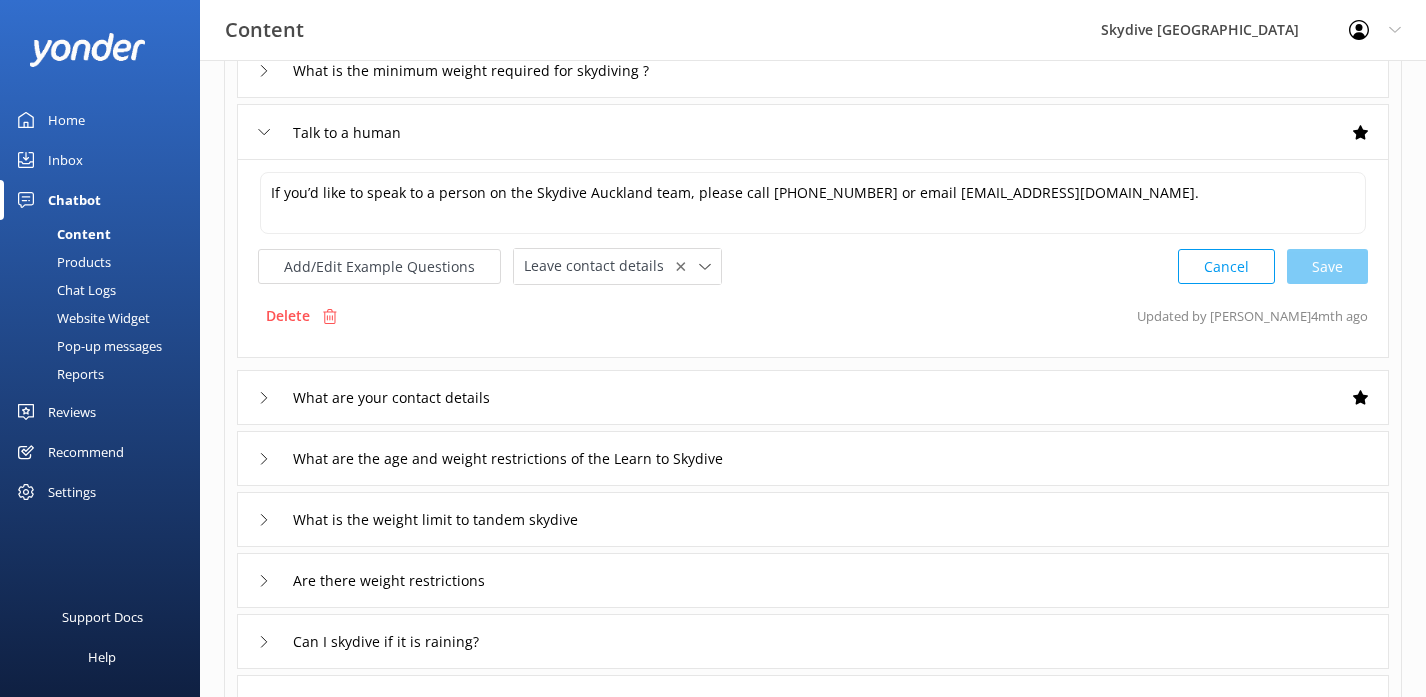 scroll, scrollTop: 264, scrollLeft: 0, axis: vertical 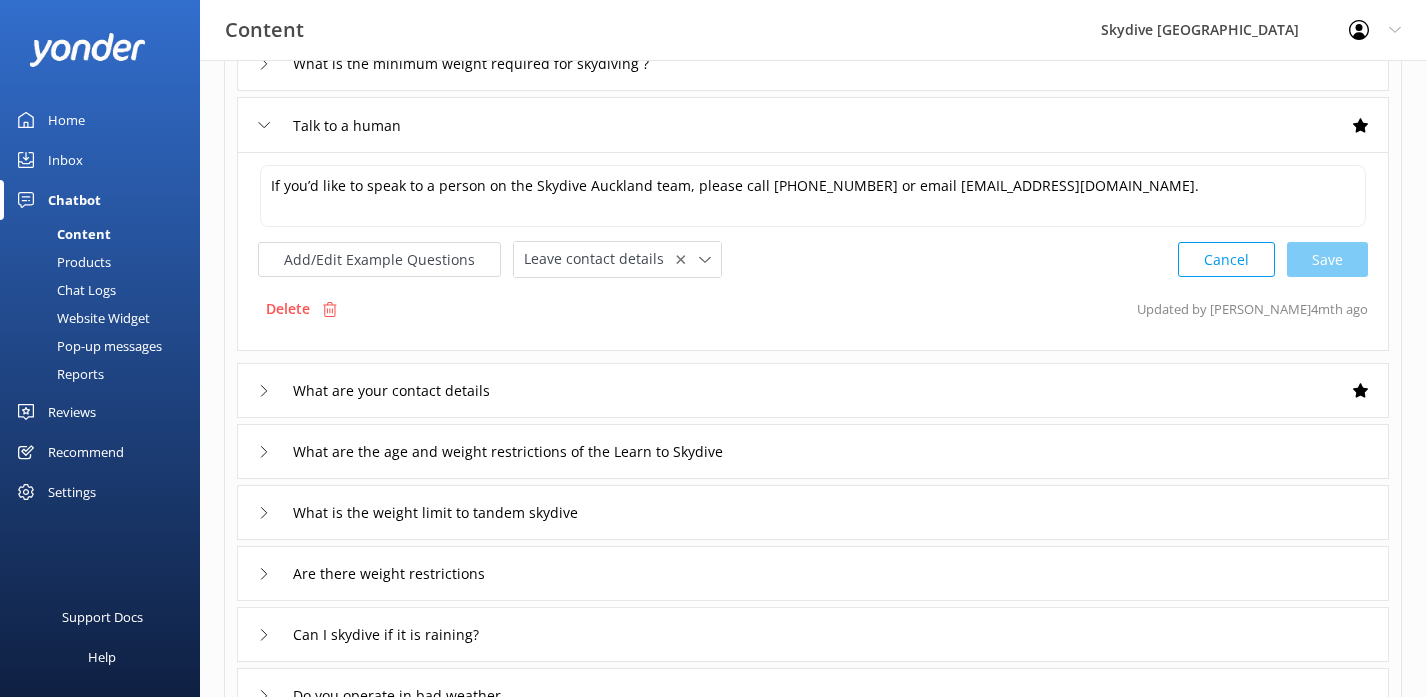 click 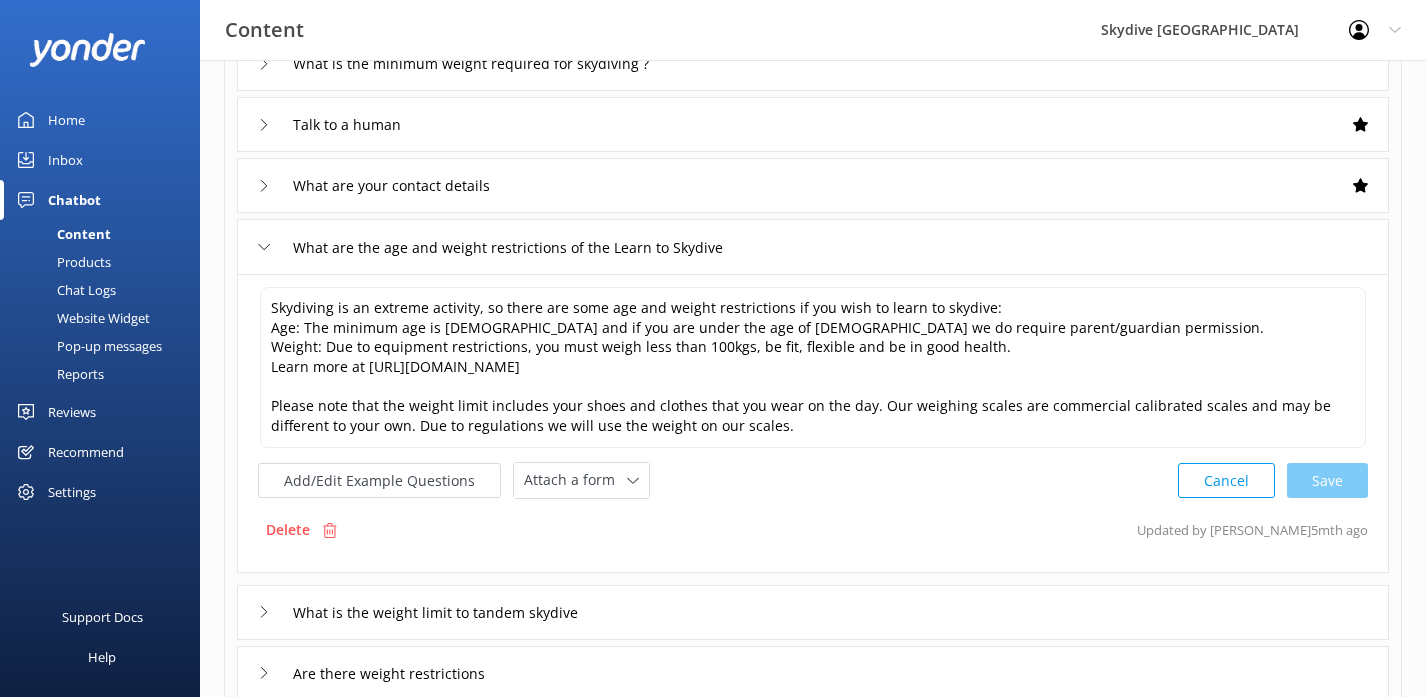 click on "Home" at bounding box center [66, 120] 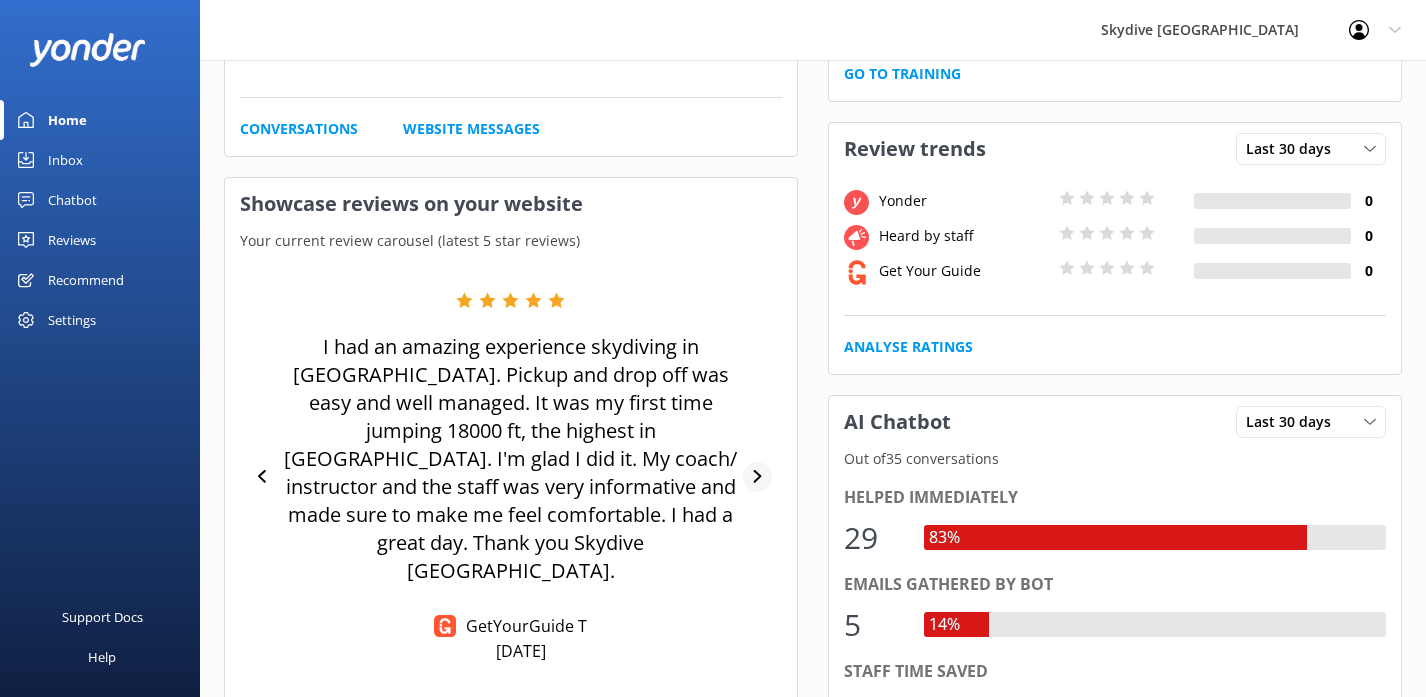 click at bounding box center [757, 477] 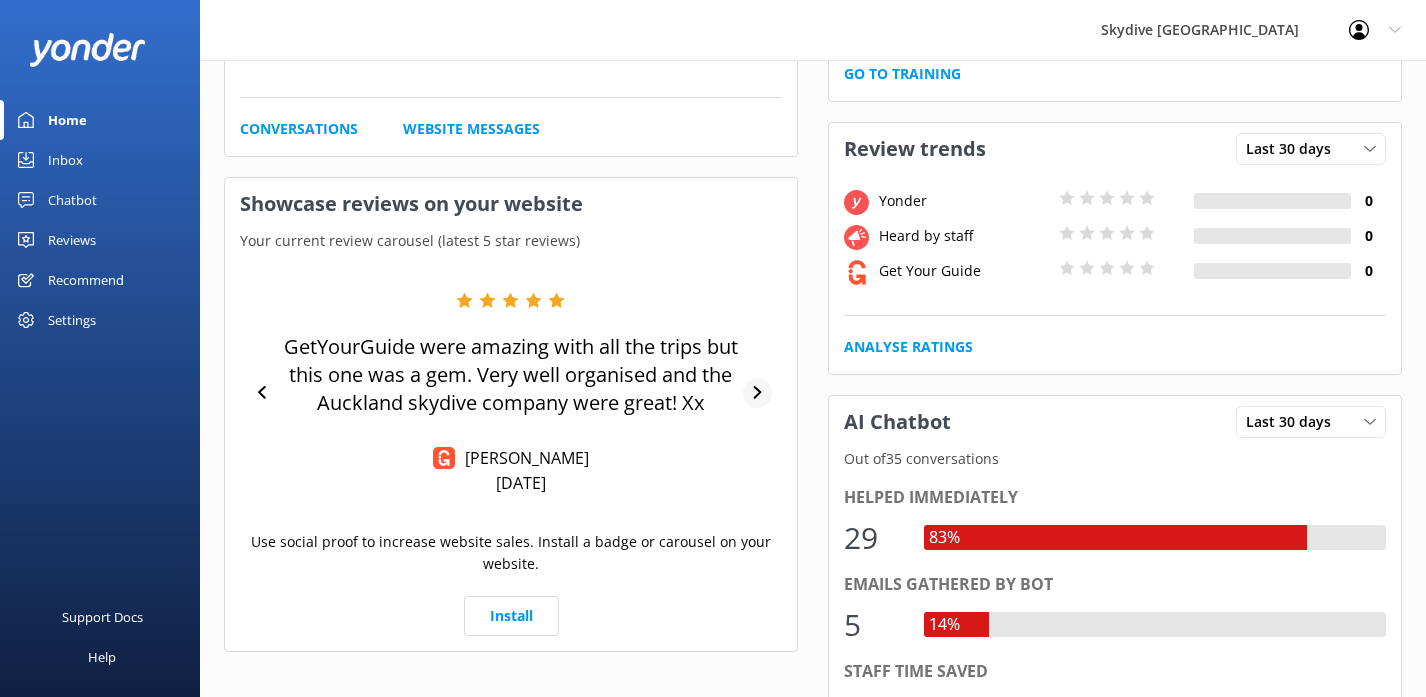 click on "GetYourGuide were amazing with all the trips but this one was a gem. Very well organised and the Auckland skydive company were great! Xx [PERSON_NAME][DATE]" at bounding box center [511, 393] 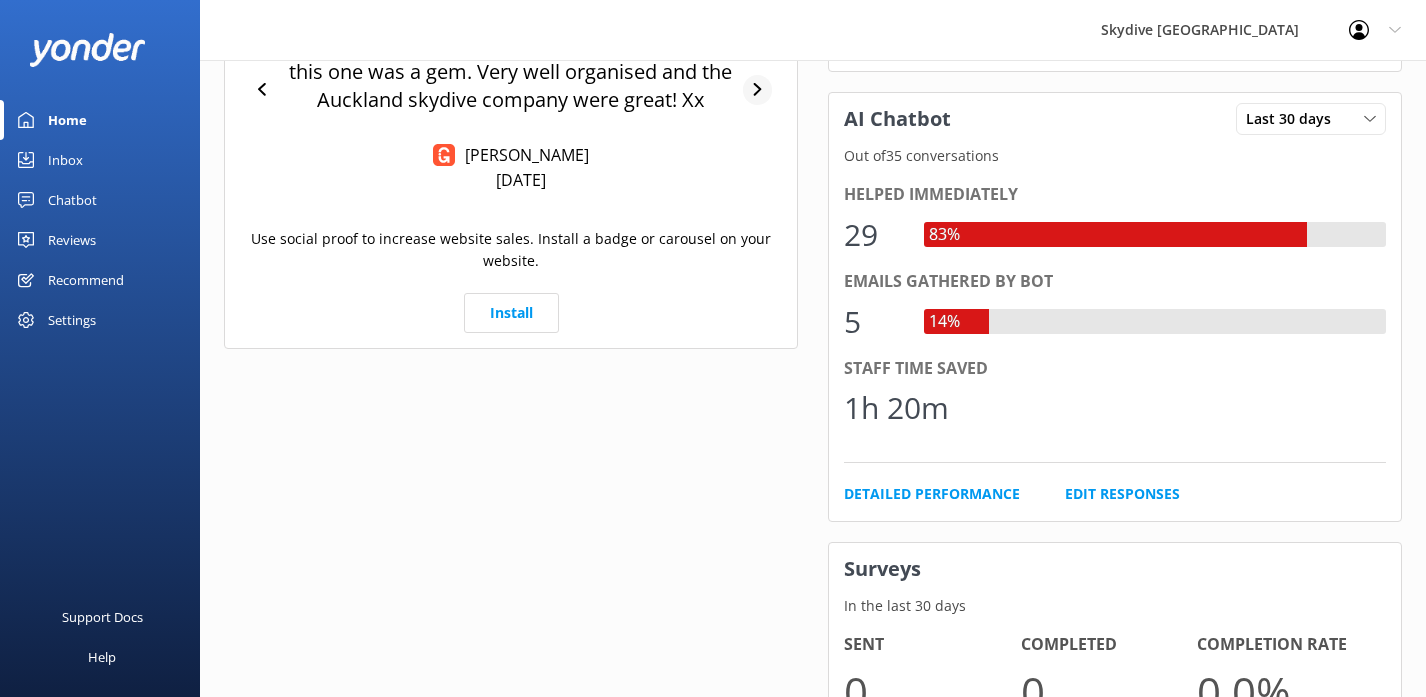 scroll, scrollTop: 0, scrollLeft: 0, axis: both 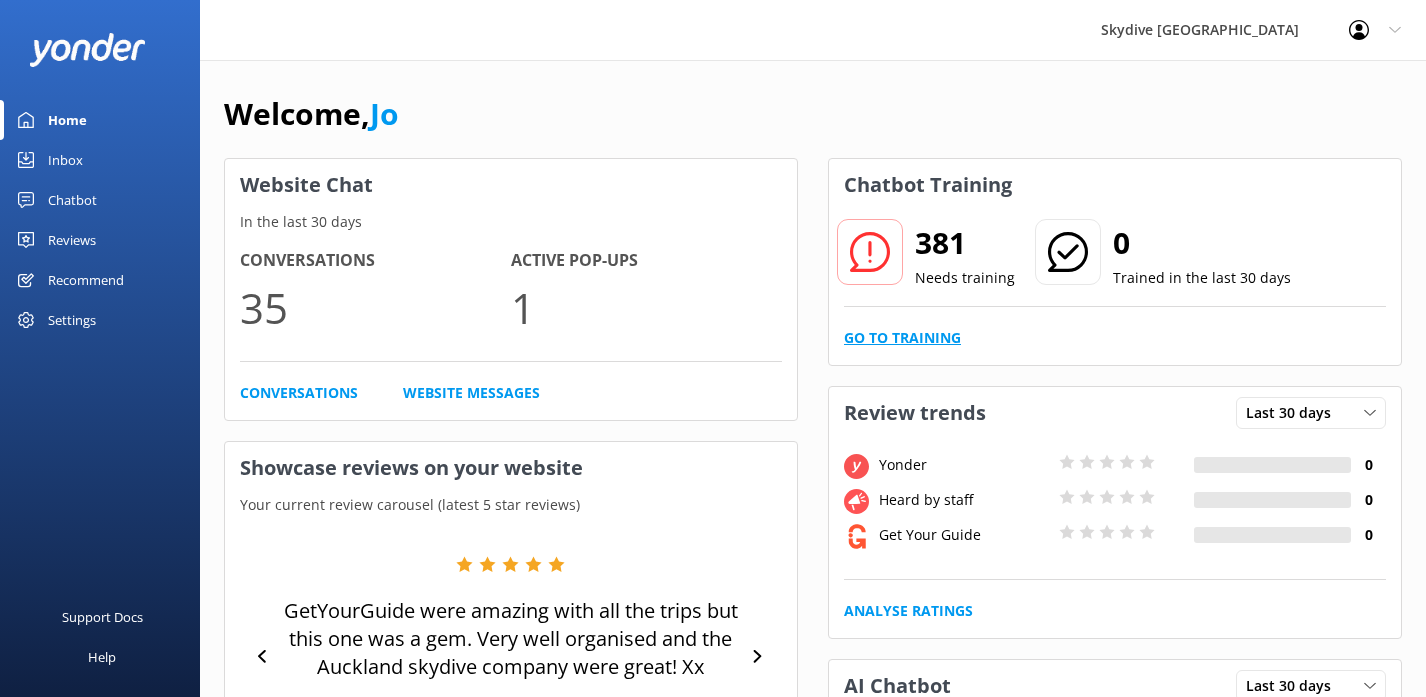 click on "Go to Training" at bounding box center (902, 338) 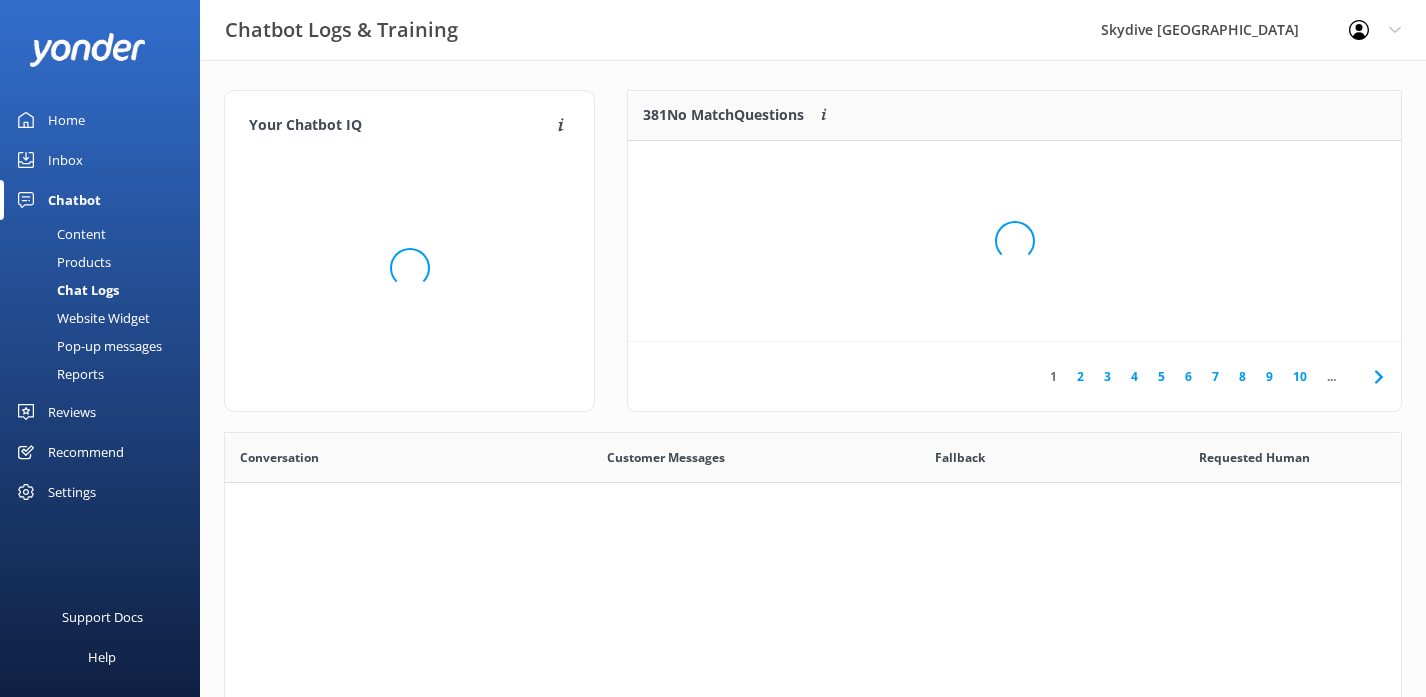 scroll, scrollTop: 1, scrollLeft: 1, axis: both 